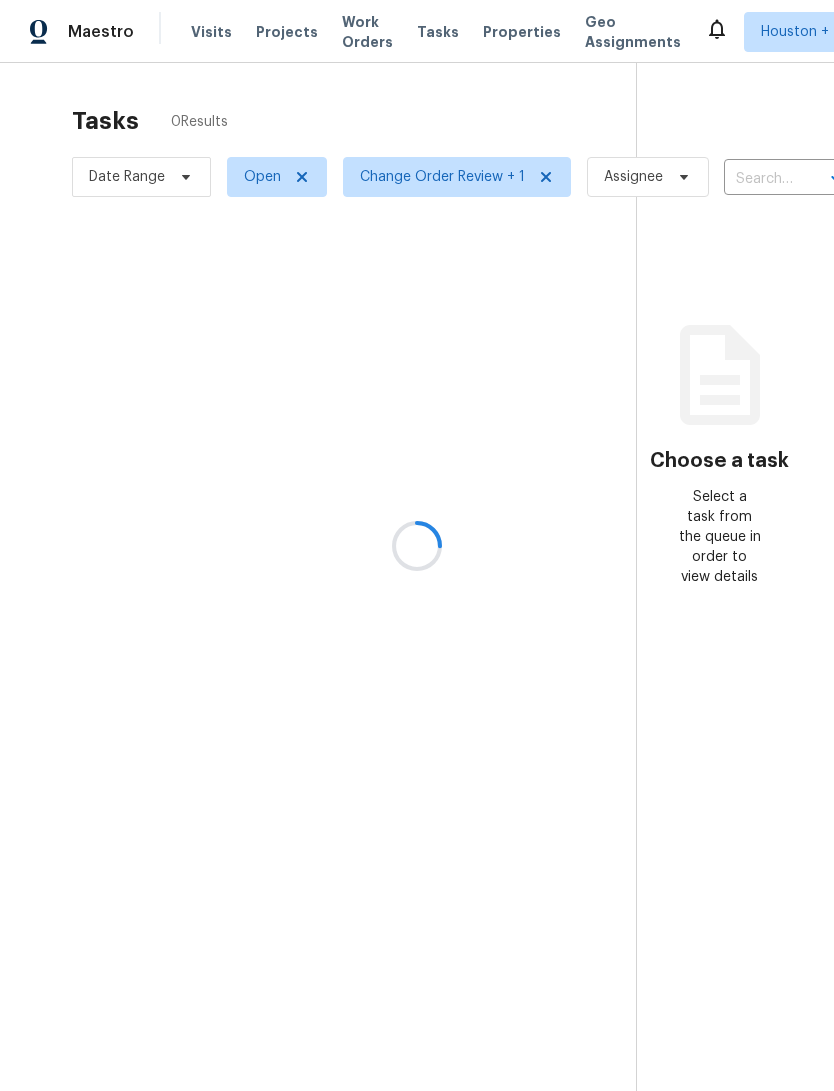 scroll, scrollTop: 0, scrollLeft: 0, axis: both 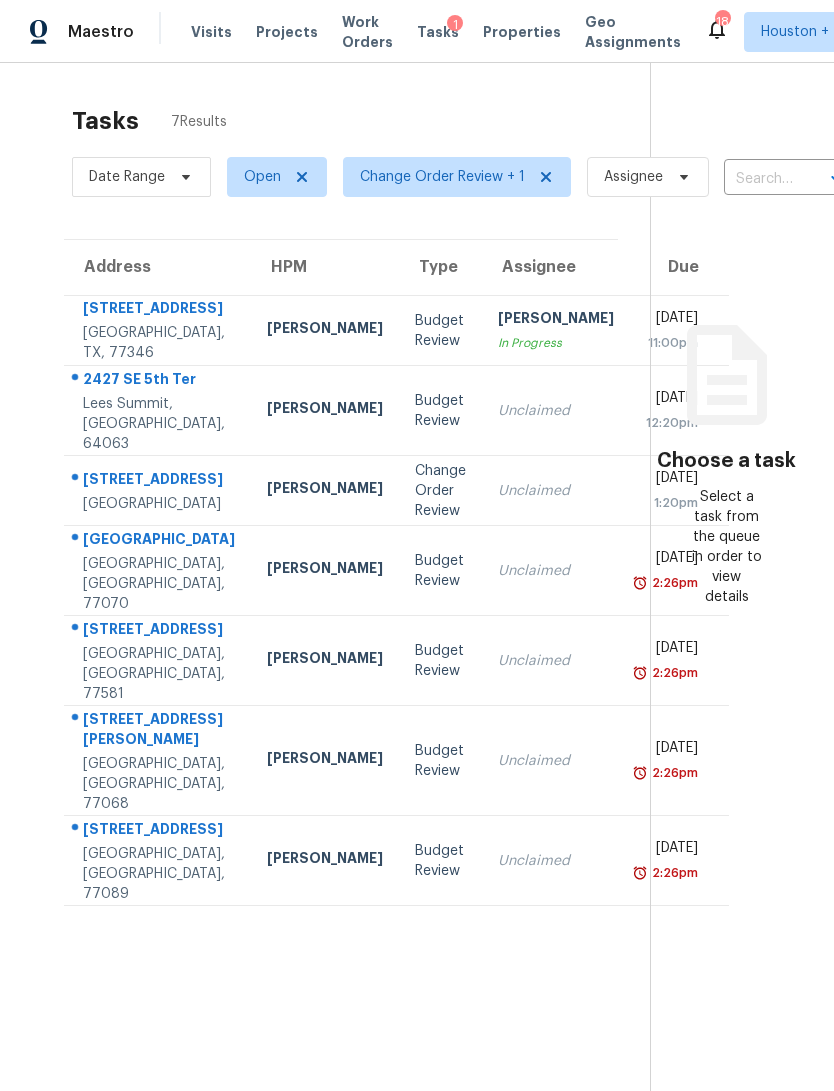 click on "Properties" at bounding box center (522, 32) 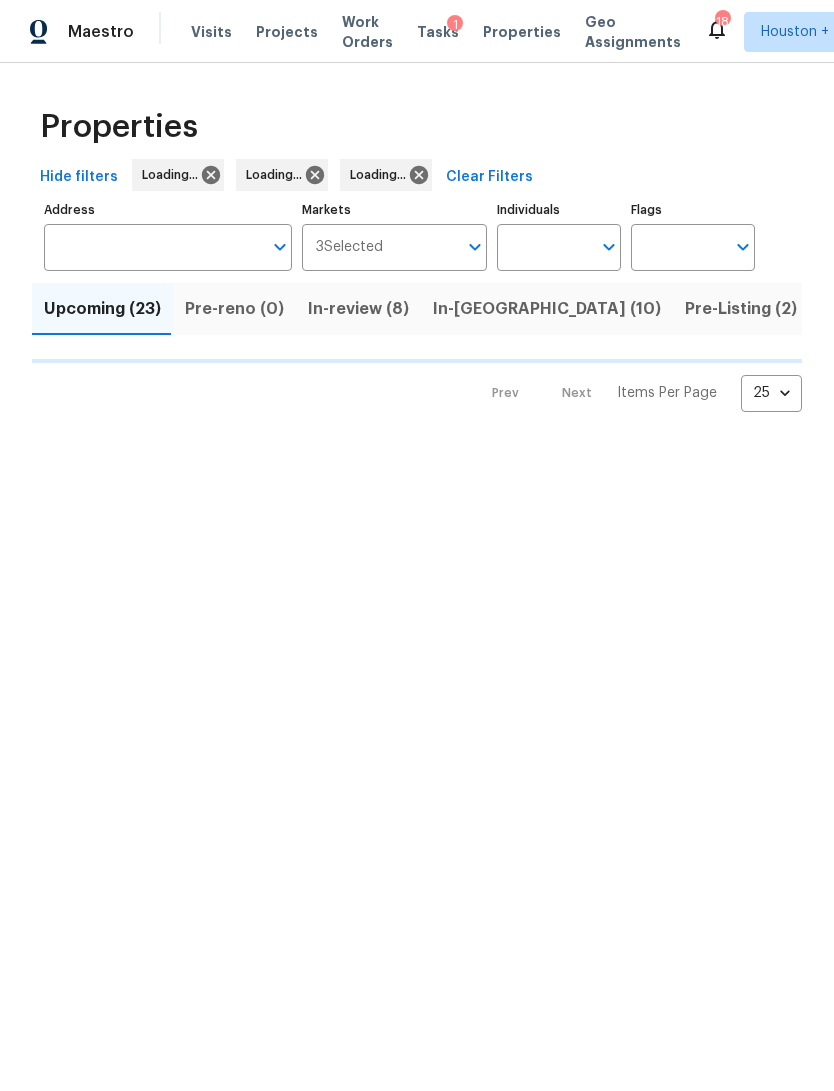 click on "Address" at bounding box center [153, 247] 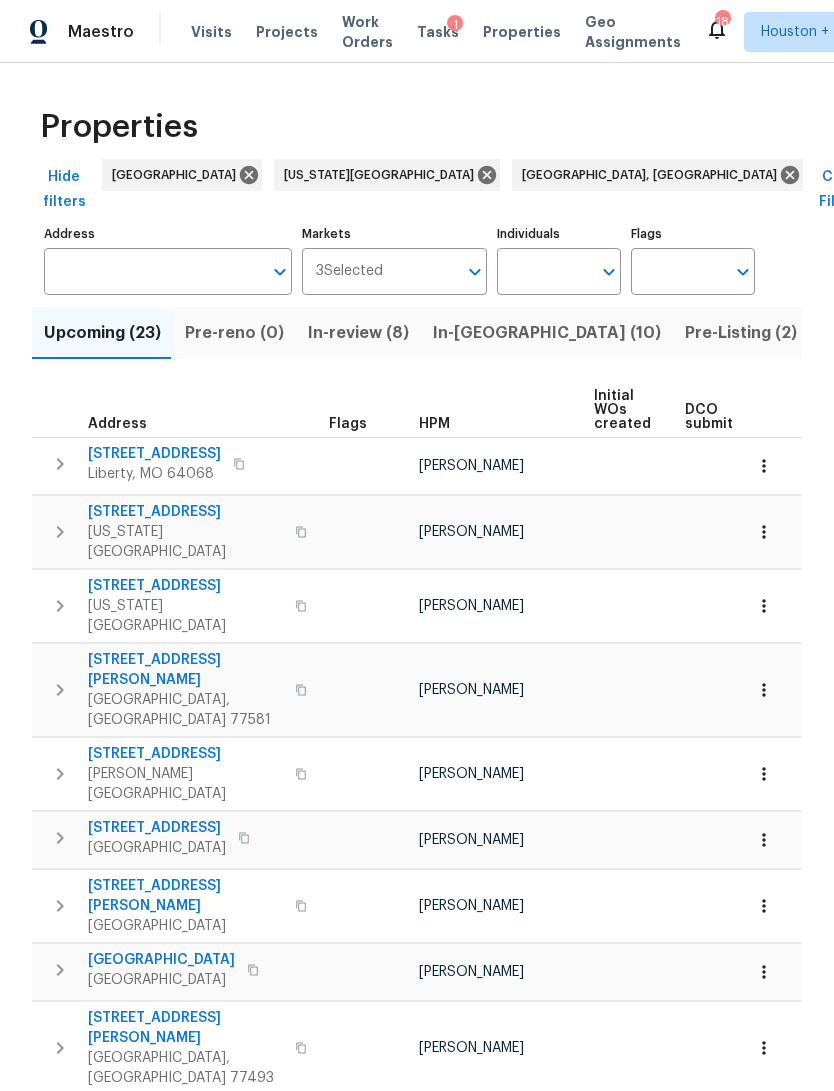 click on "Address" at bounding box center [153, 271] 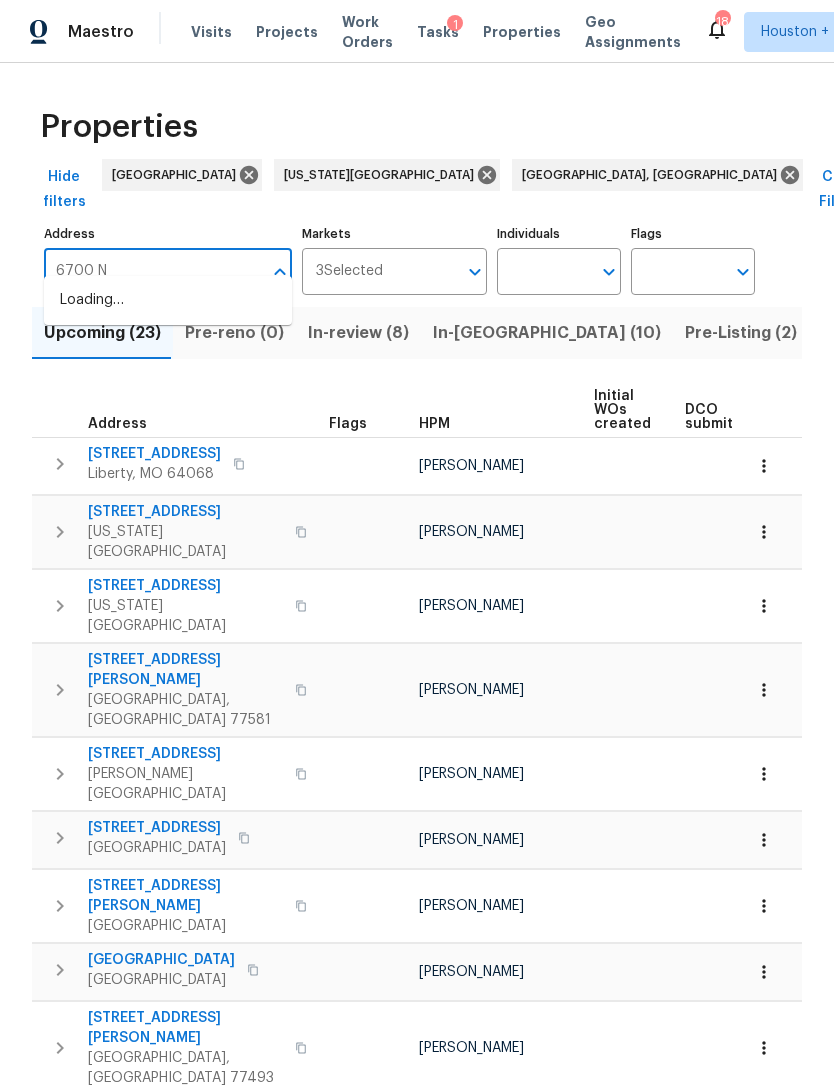 type on "6700 NW" 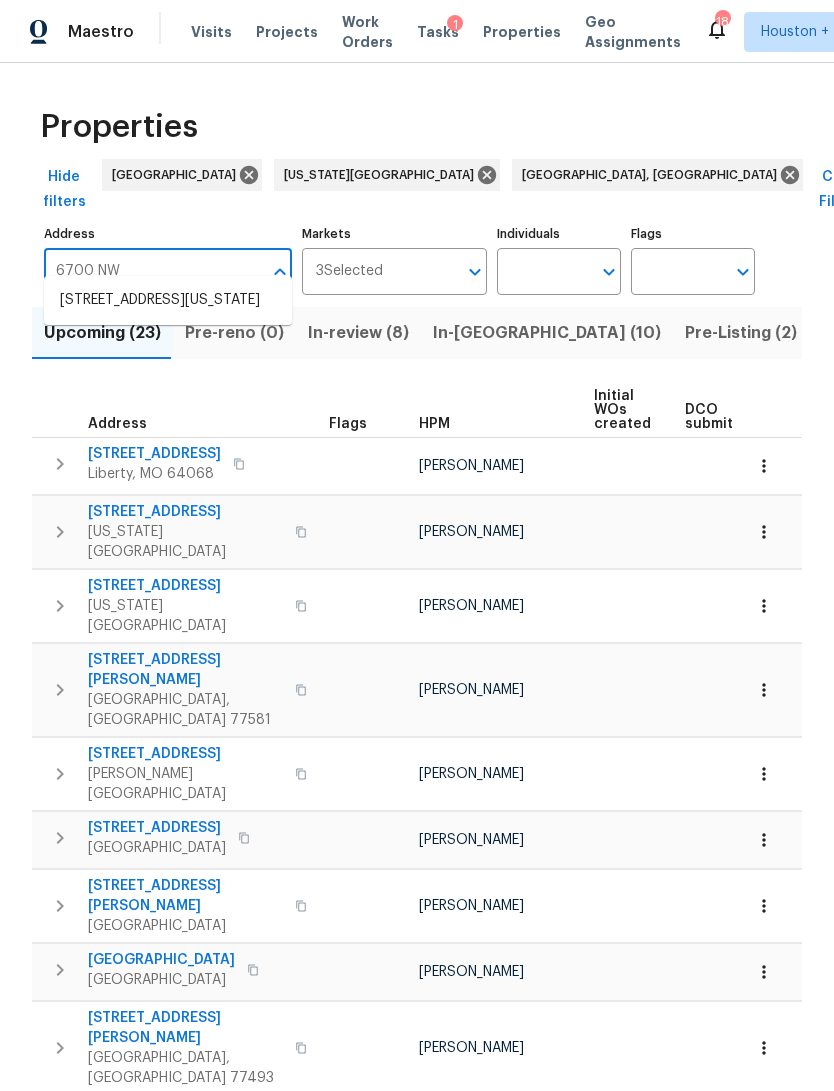 click on "6700 NW 50th St Kansas City MO 64151" at bounding box center [168, 300] 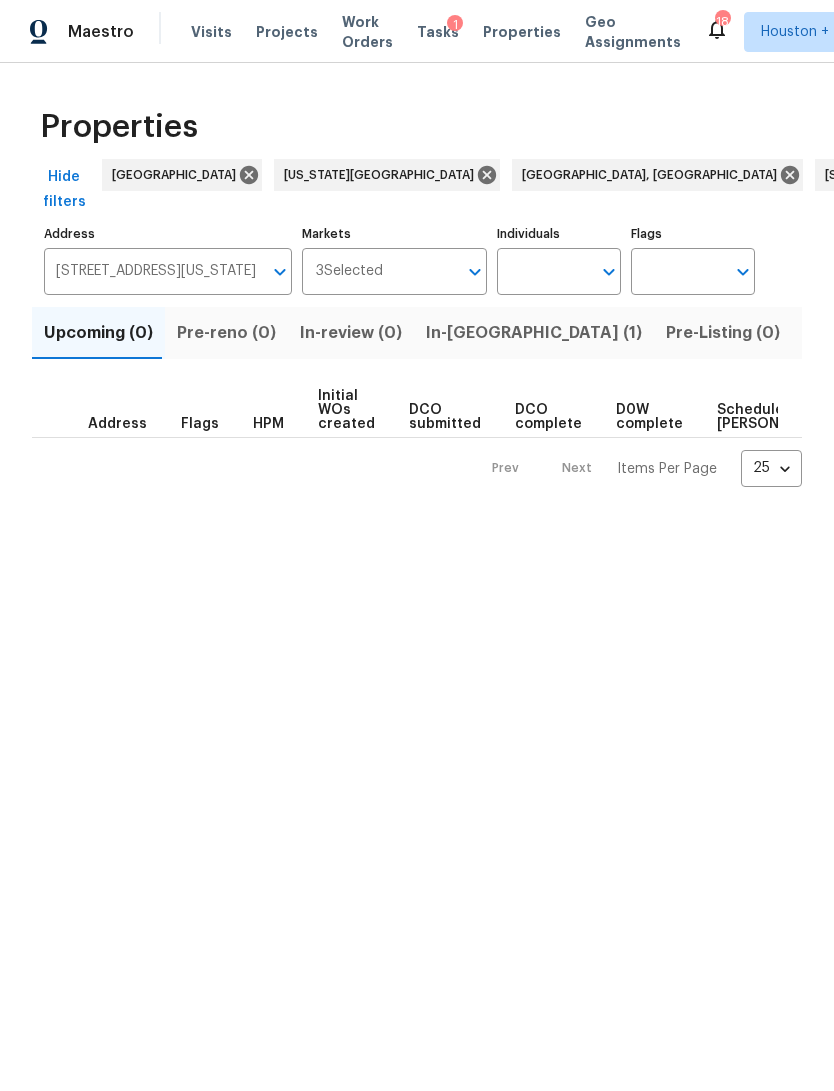 click on "In-reno (1)" at bounding box center [534, 333] 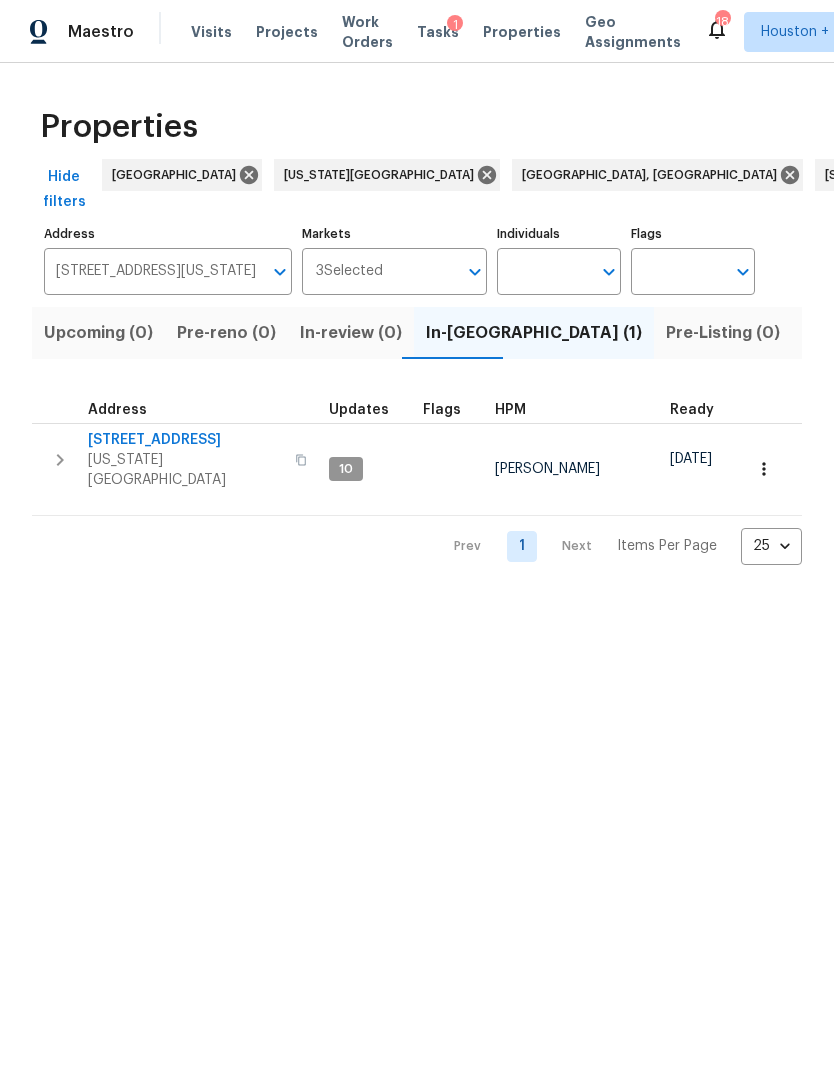 click on "[STREET_ADDRESS]" at bounding box center (185, 440) 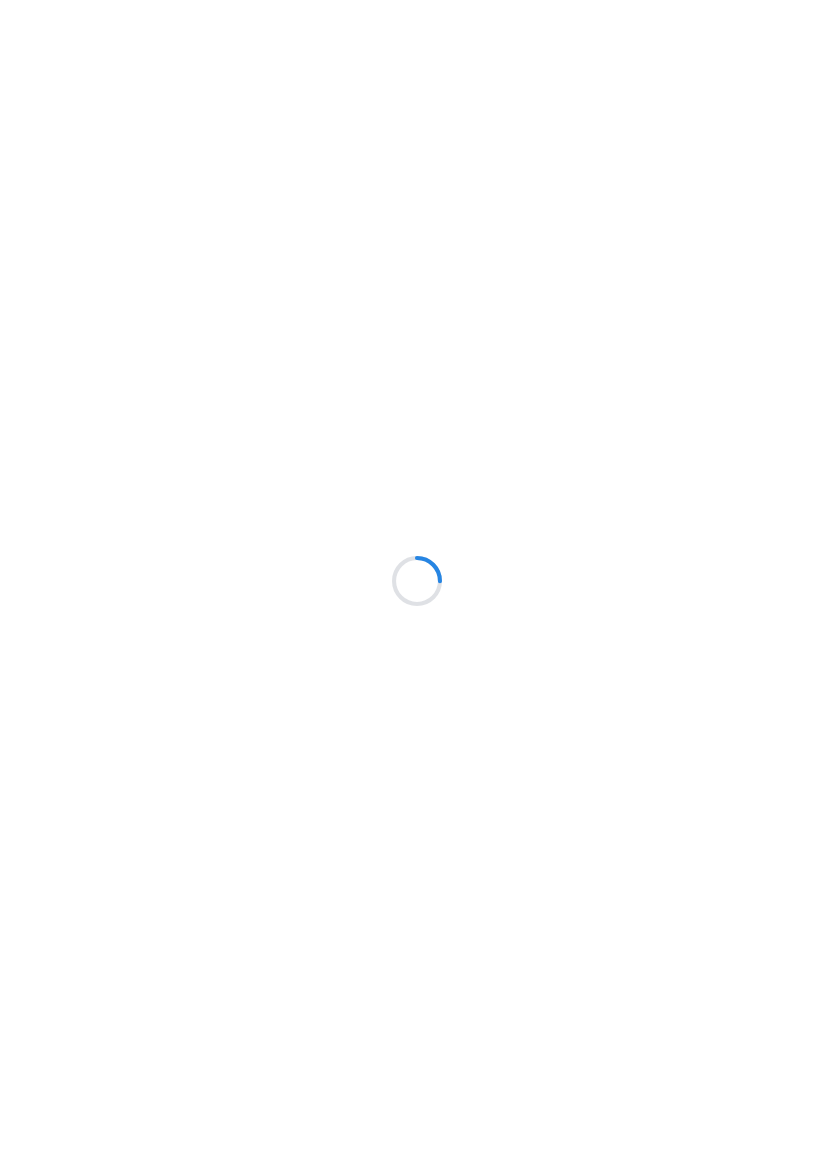scroll, scrollTop: 0, scrollLeft: 0, axis: both 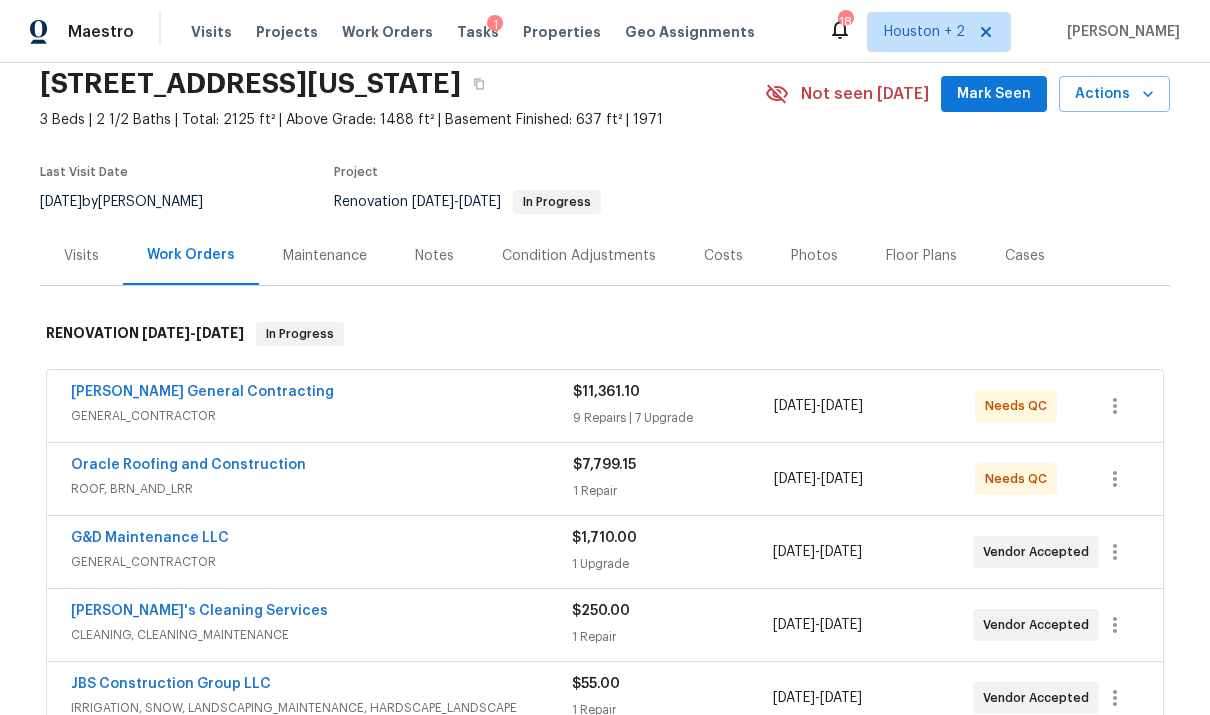 click on "Visits" at bounding box center [81, 256] 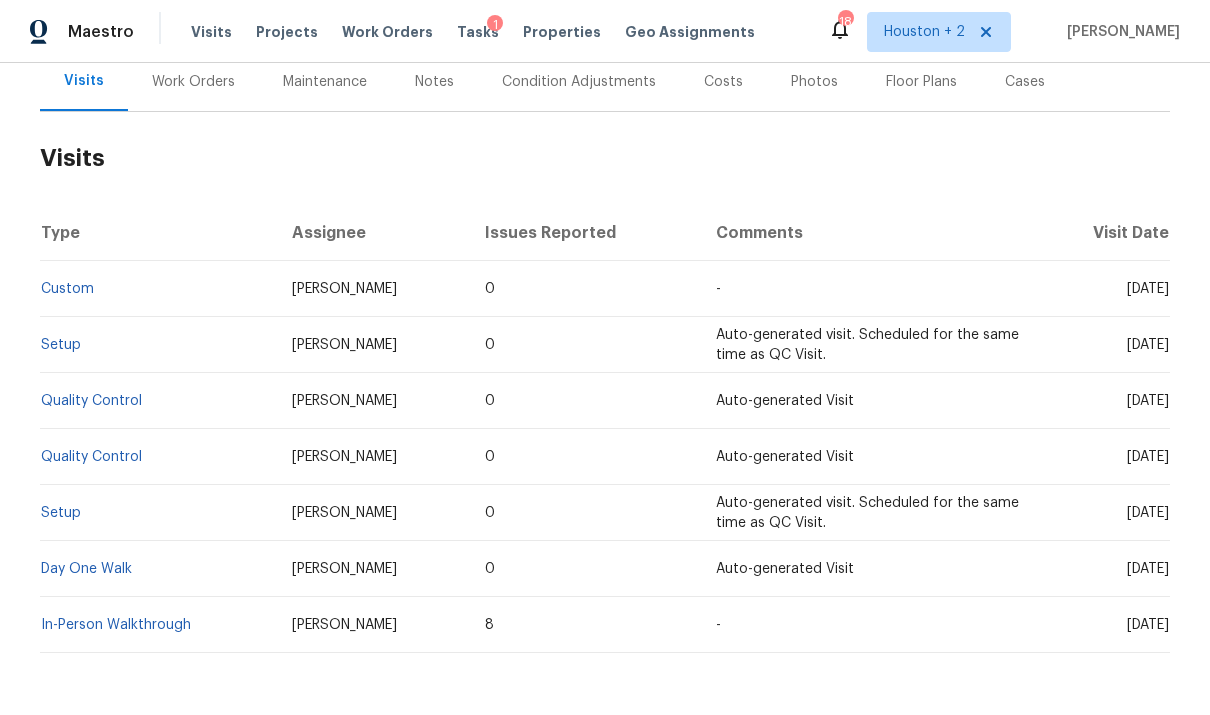 scroll, scrollTop: 250, scrollLeft: 0, axis: vertical 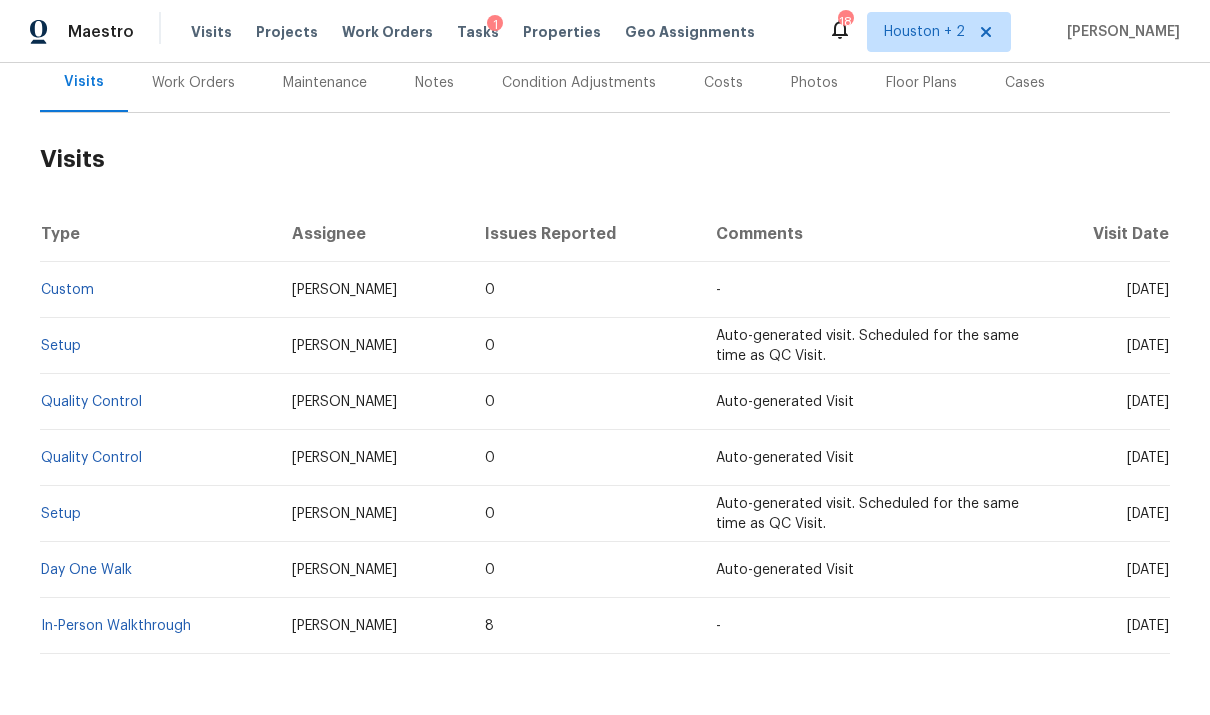 click on "In-Person Walkthrough" at bounding box center (116, 626) 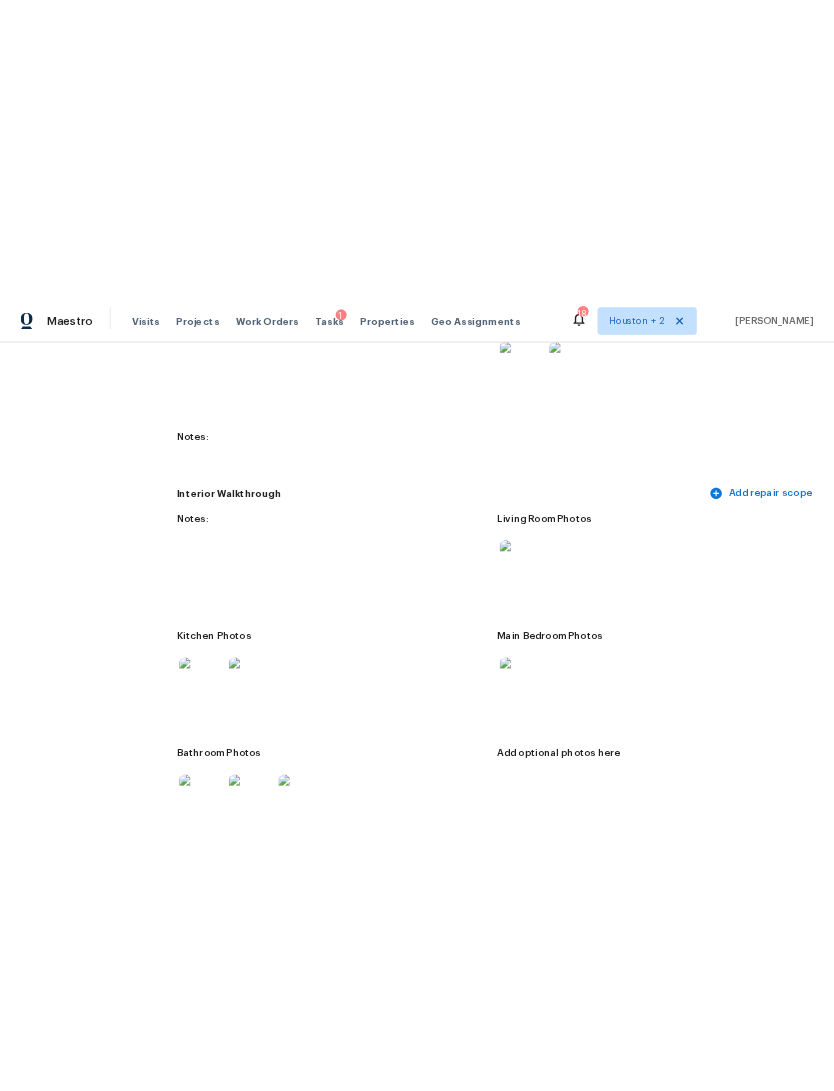 scroll, scrollTop: 2335, scrollLeft: 0, axis: vertical 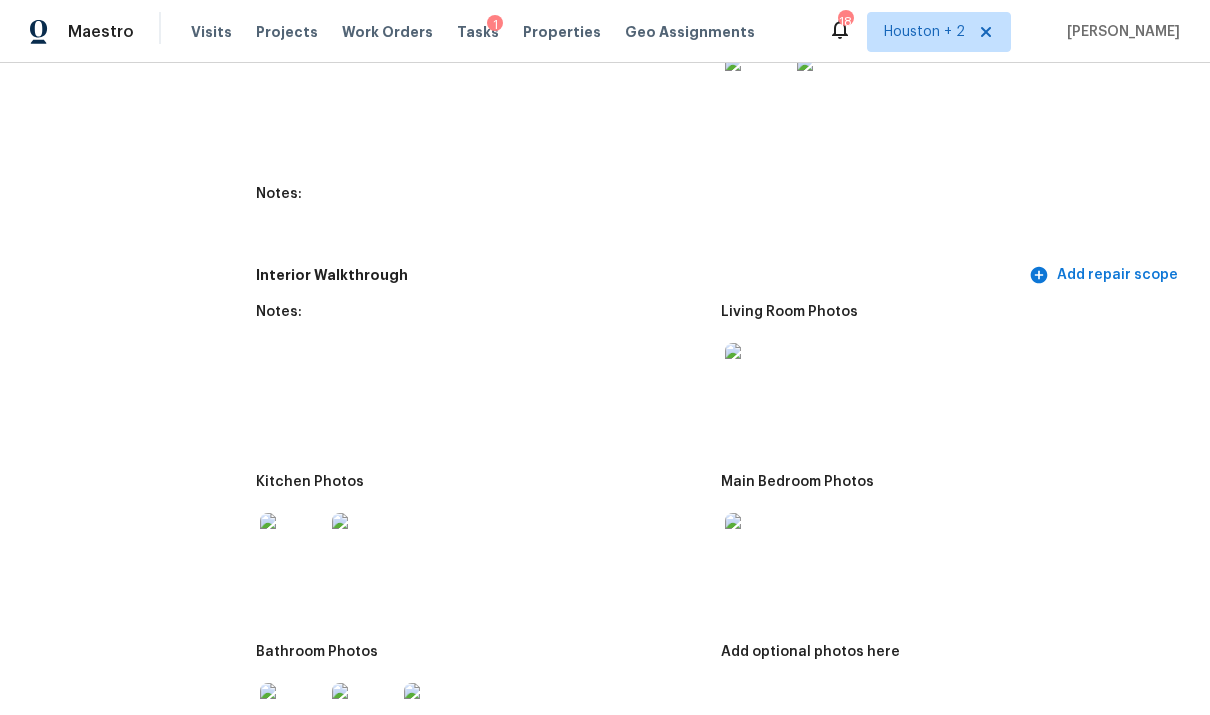 click at bounding box center [945, 375] 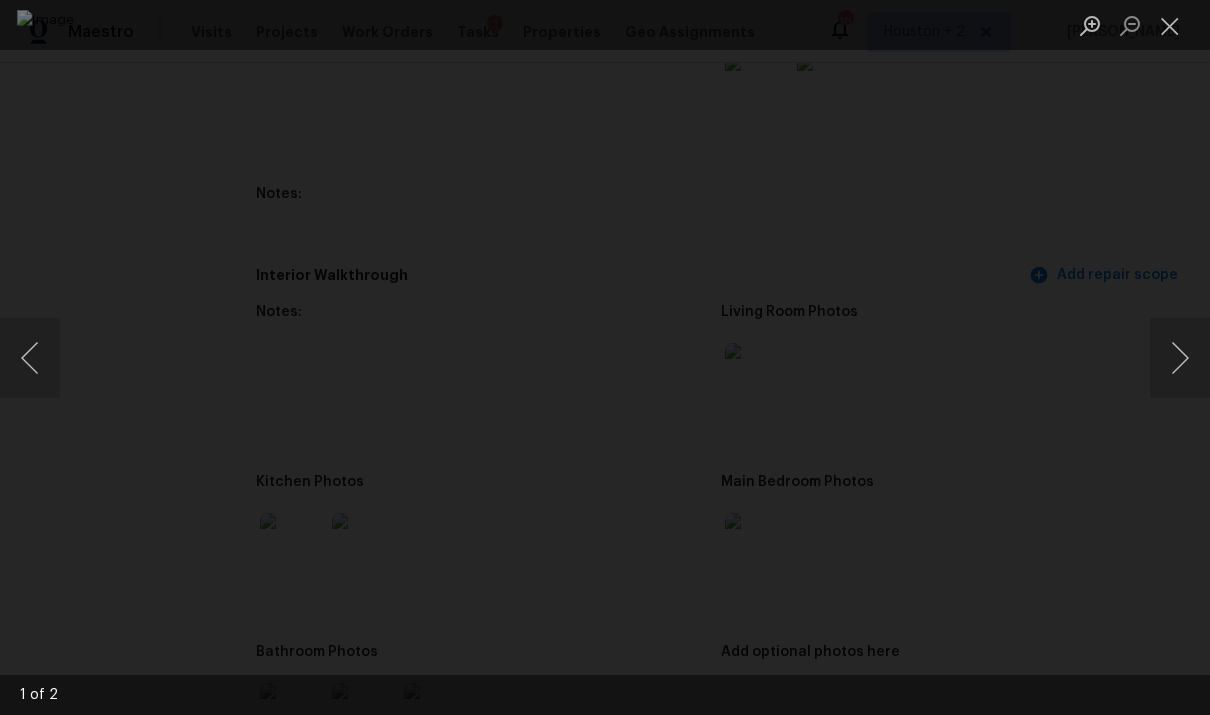 click at bounding box center [1180, 358] 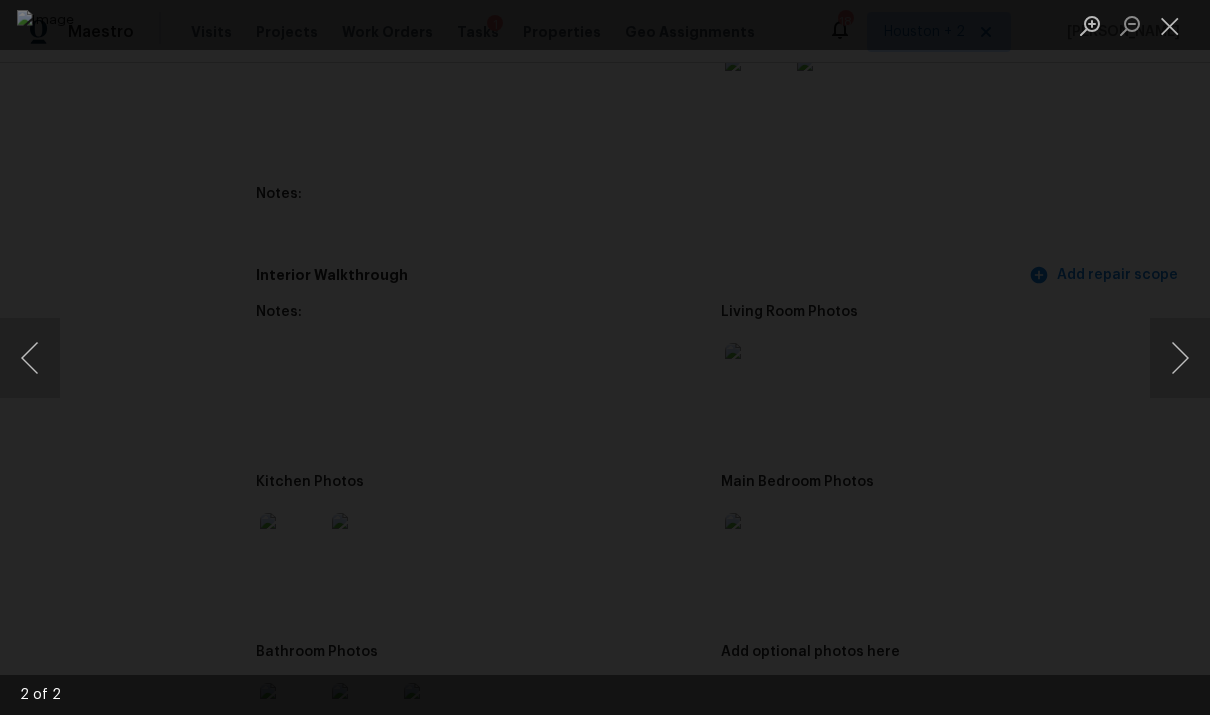 click at bounding box center (605, 357) 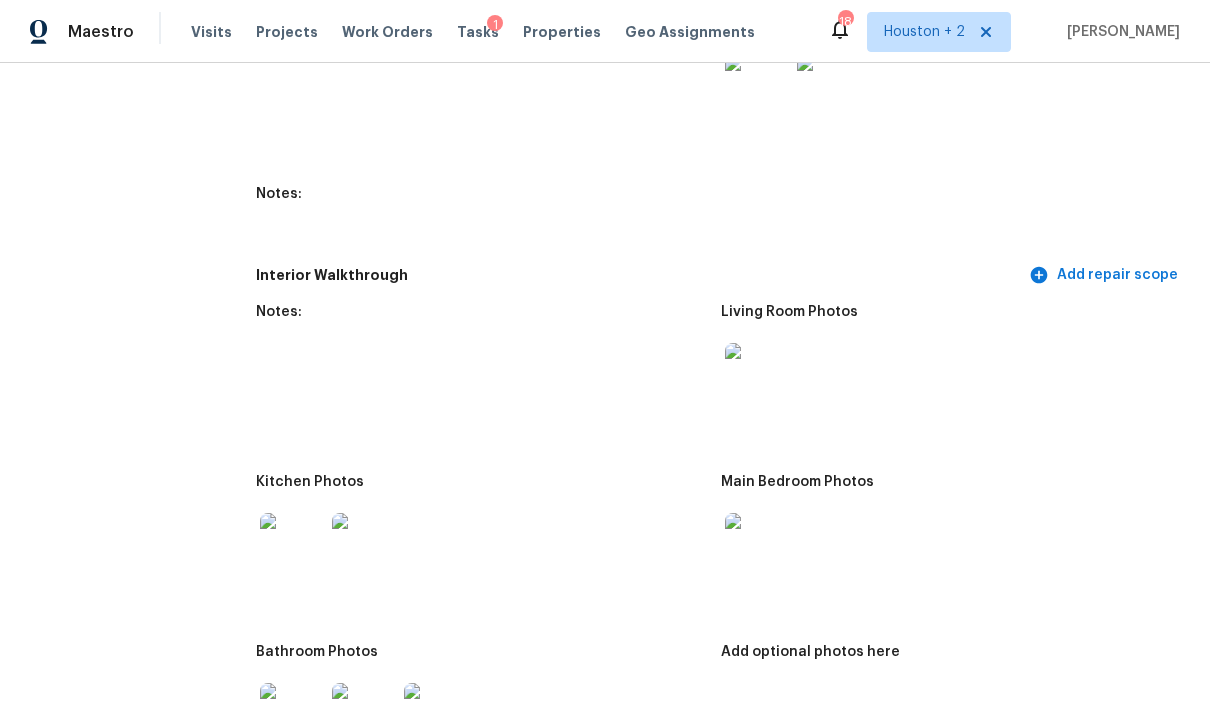 click at bounding box center [364, 545] 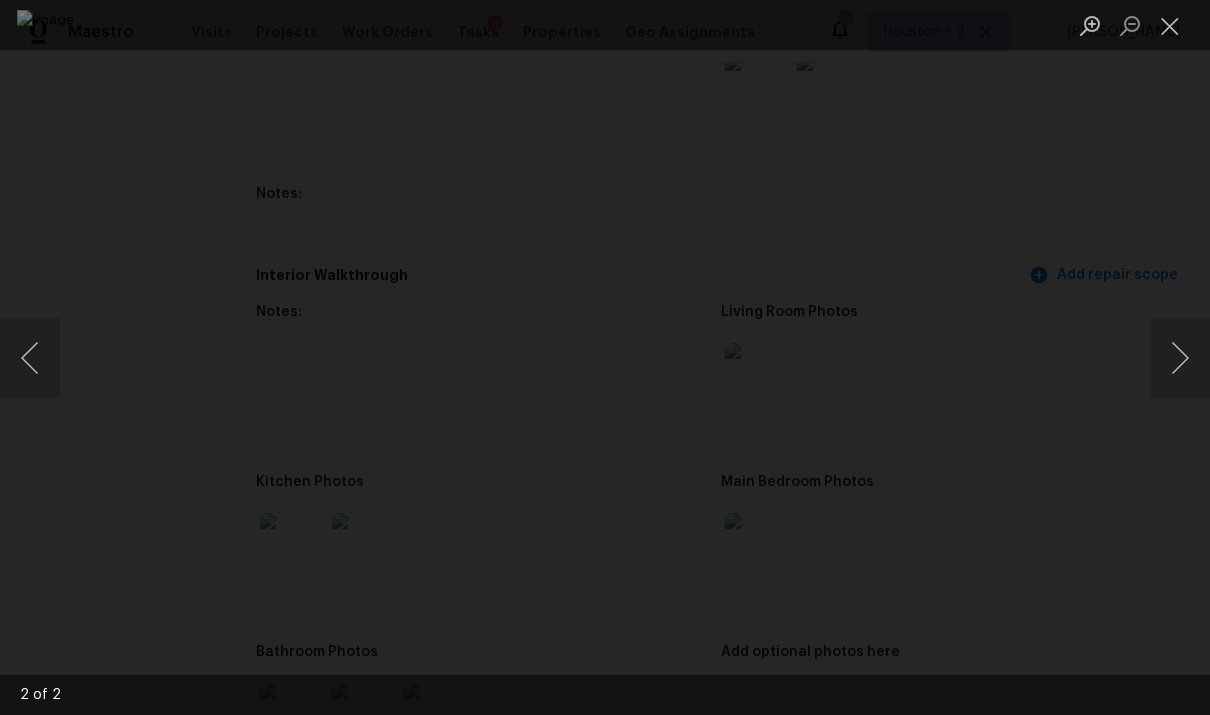 click at bounding box center [605, 357] 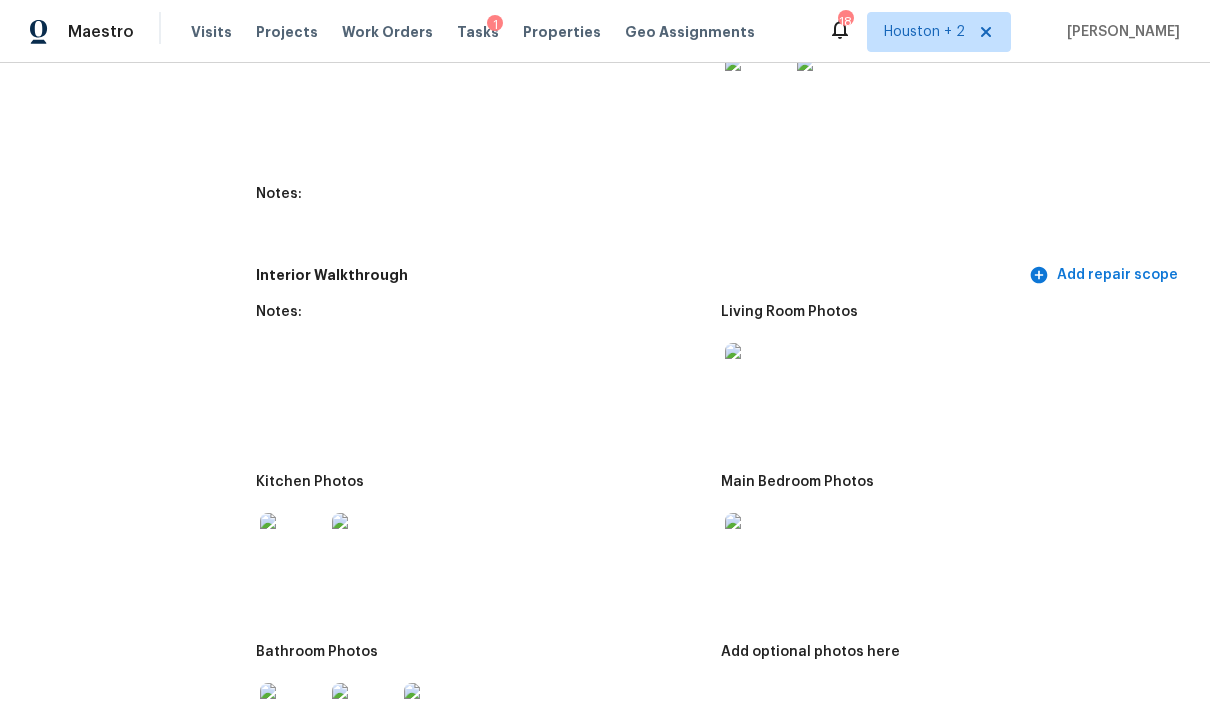 click at bounding box center [292, 545] 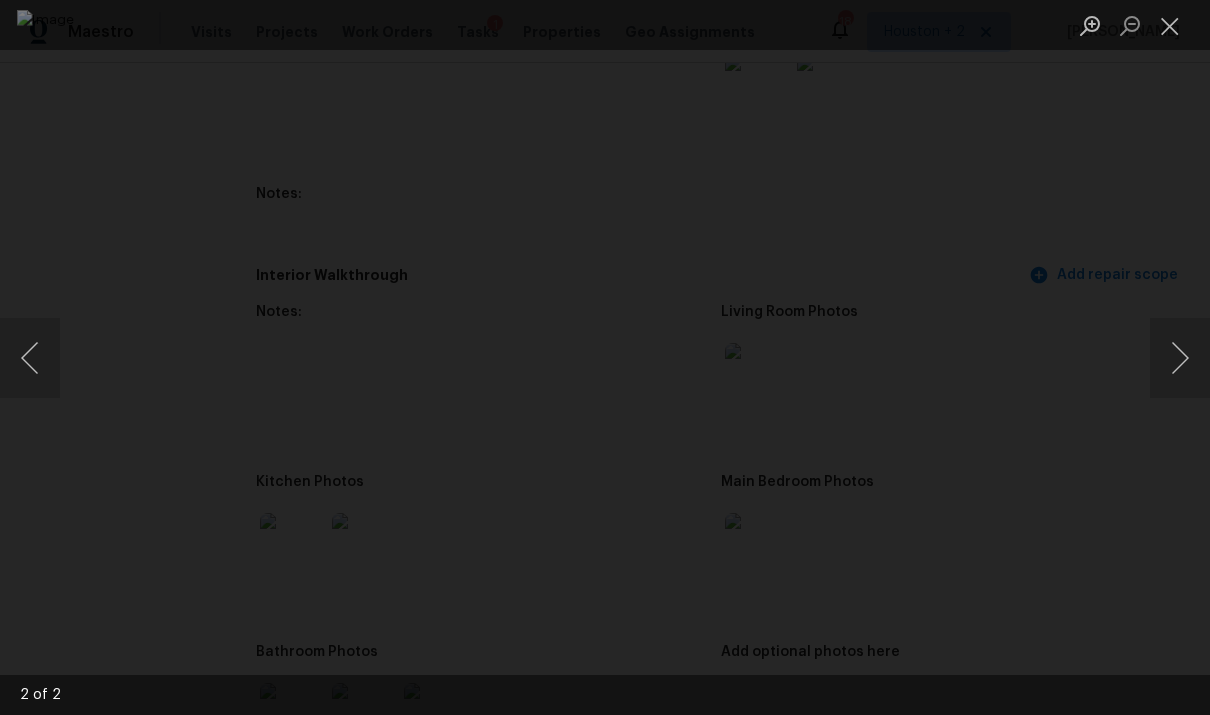 click at bounding box center [605, 357] 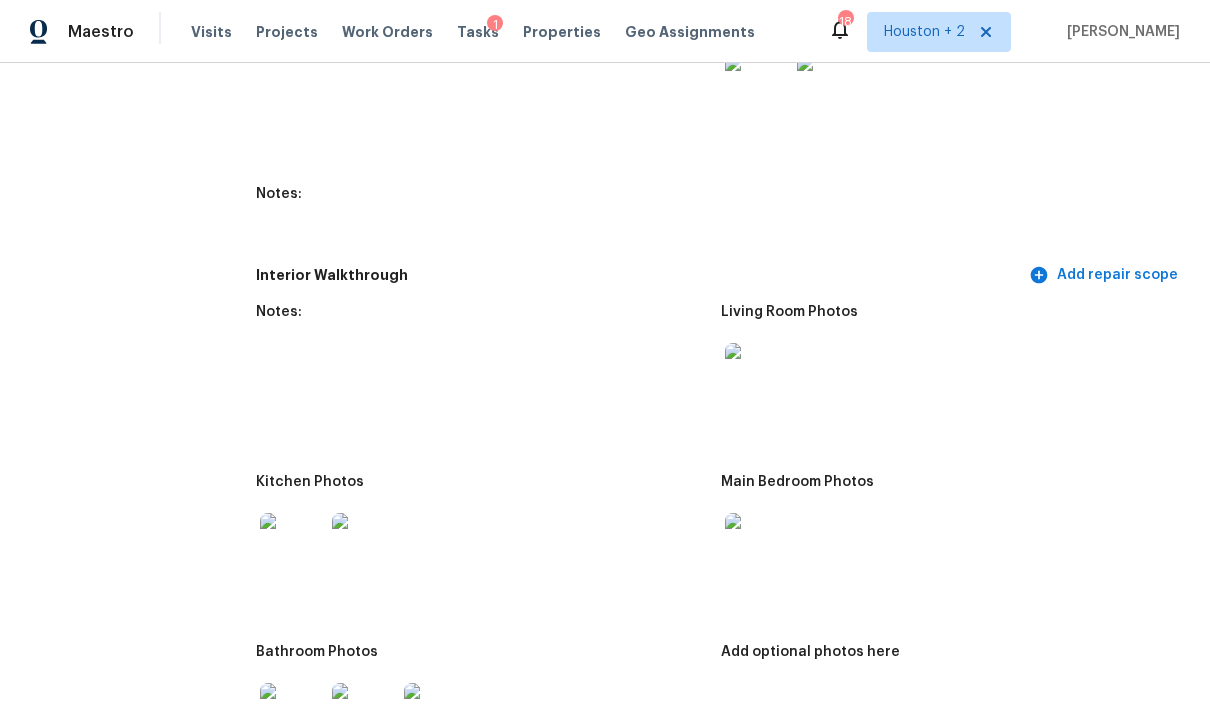 click at bounding box center (364, 545) 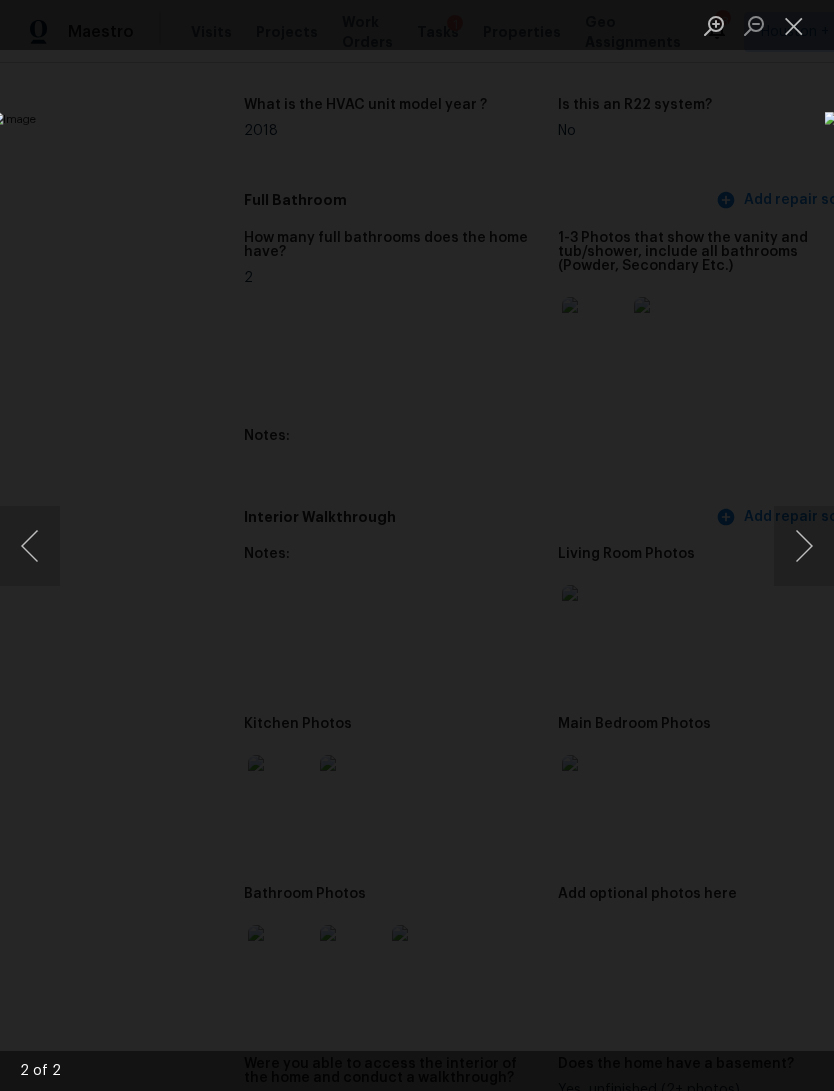 click at bounding box center [804, 546] 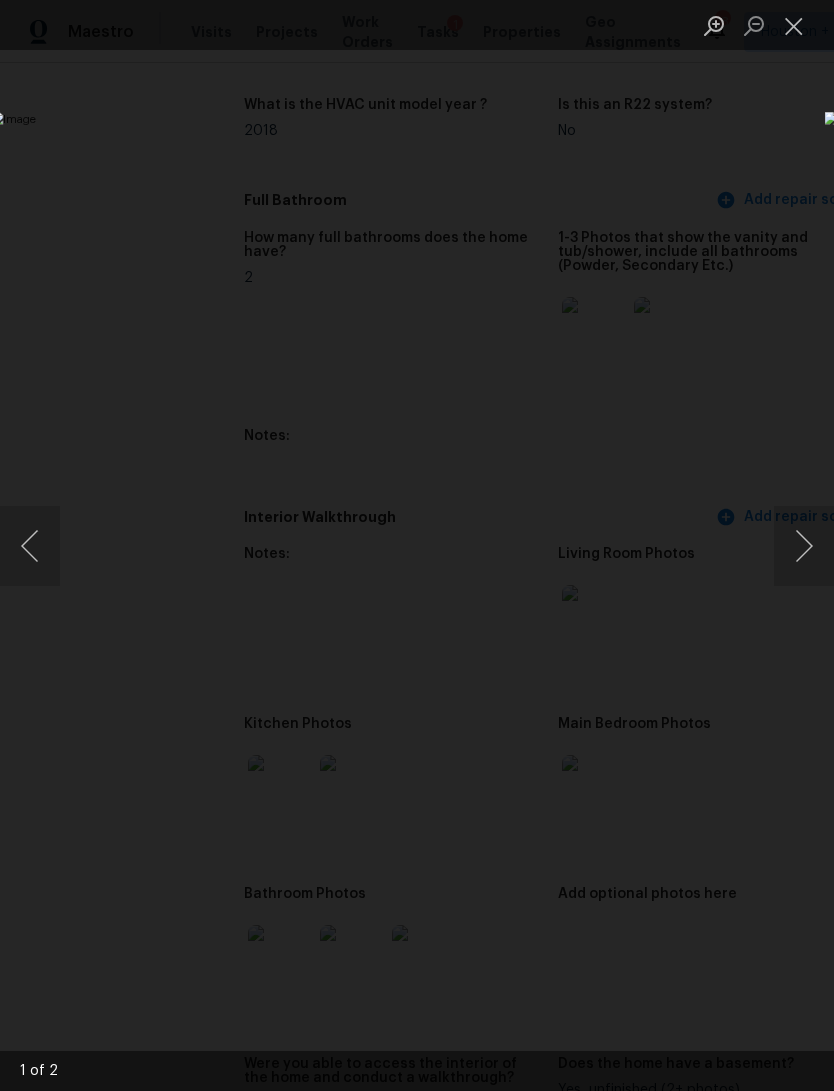 click at bounding box center [417, 545] 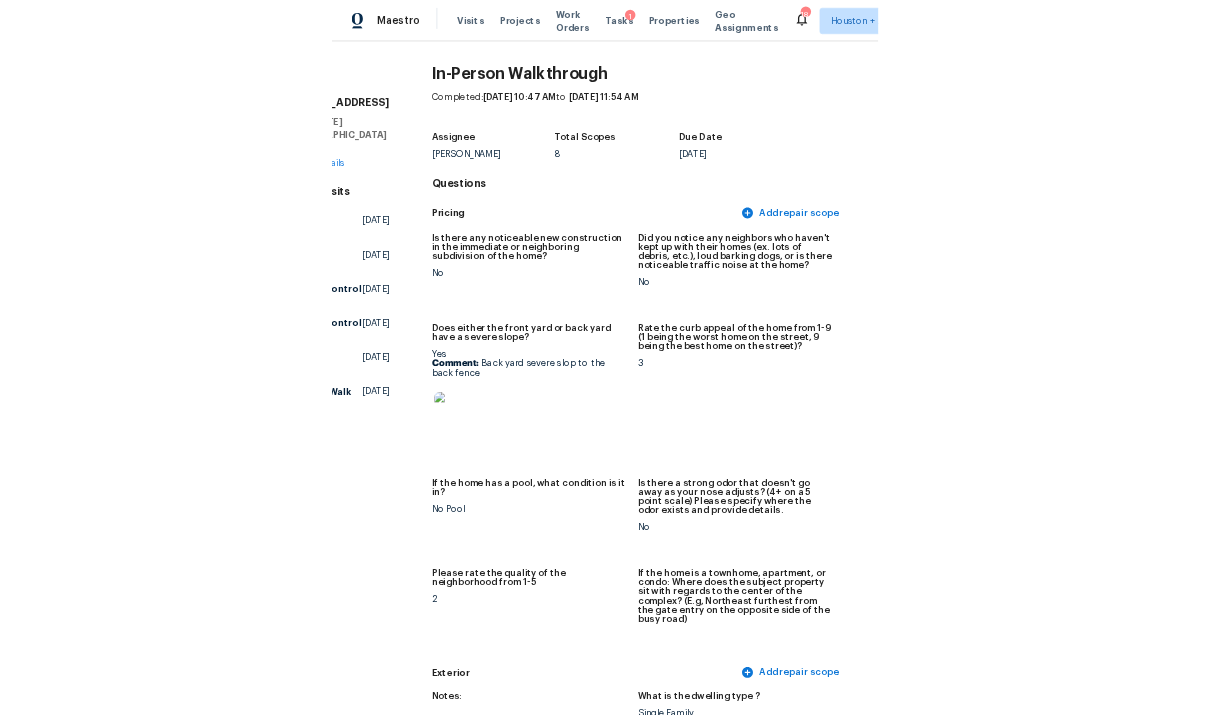 scroll, scrollTop: 0, scrollLeft: 0, axis: both 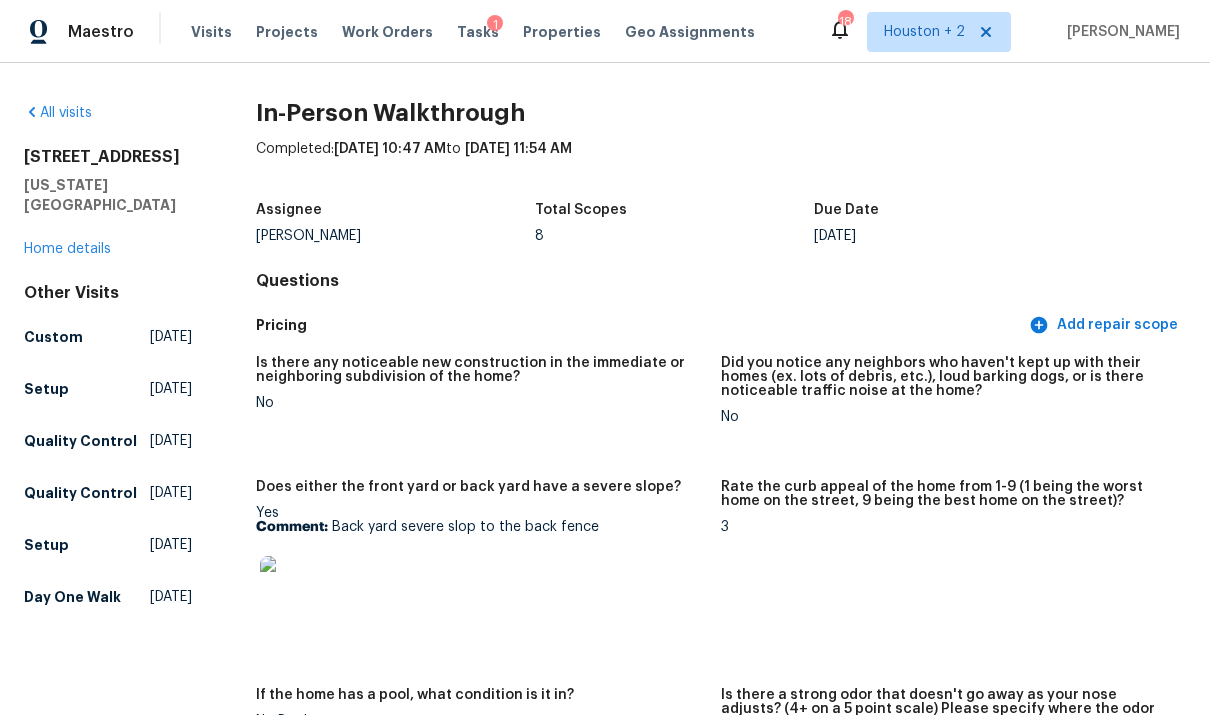click on "All visits [STREET_ADDRESS][US_STATE] Home details Other Visits Custom [DATE] Setup [DATE] Quality Control [DATE] Quality Control [DATE] Setup [DATE] Day One Walk [DATE]" at bounding box center (108, 359) 